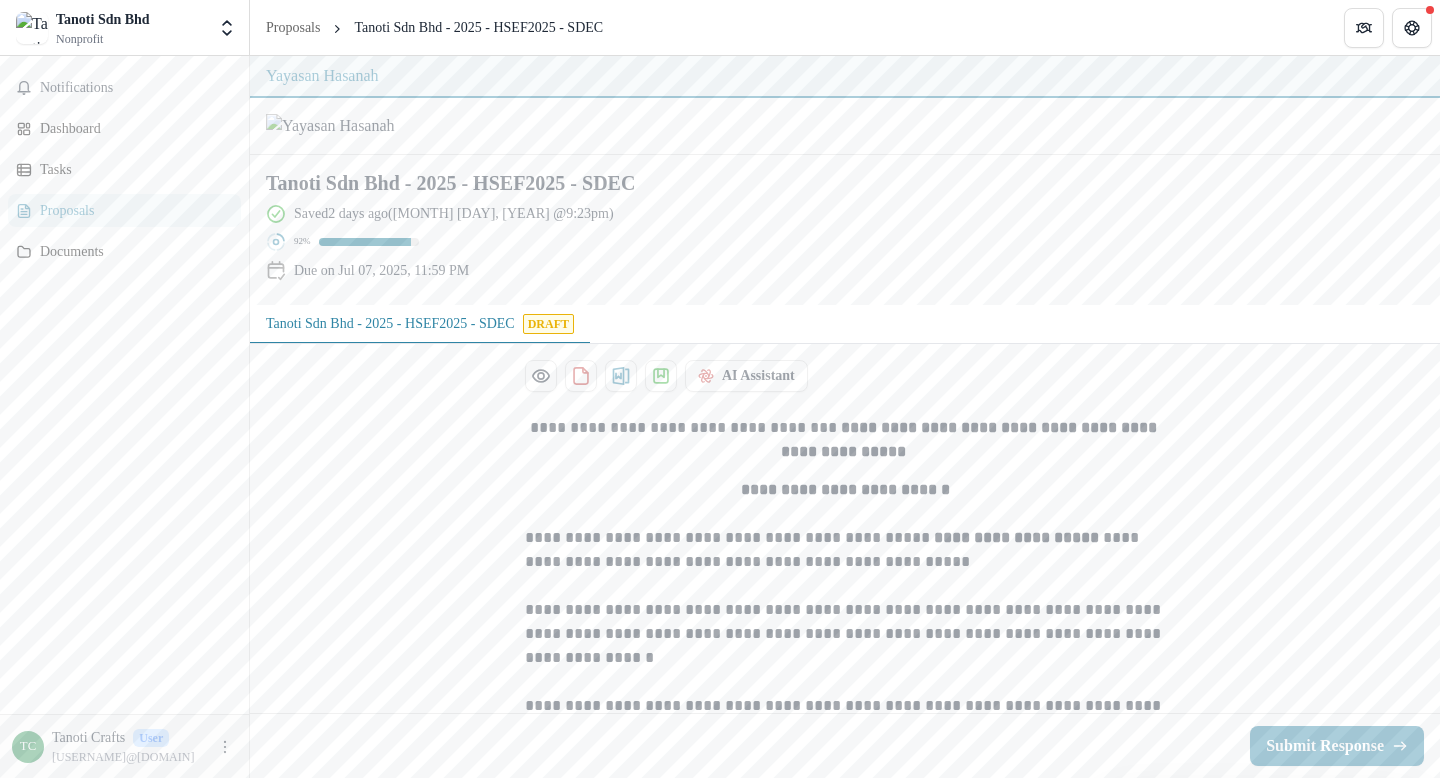 scroll, scrollTop: 0, scrollLeft: 0, axis: both 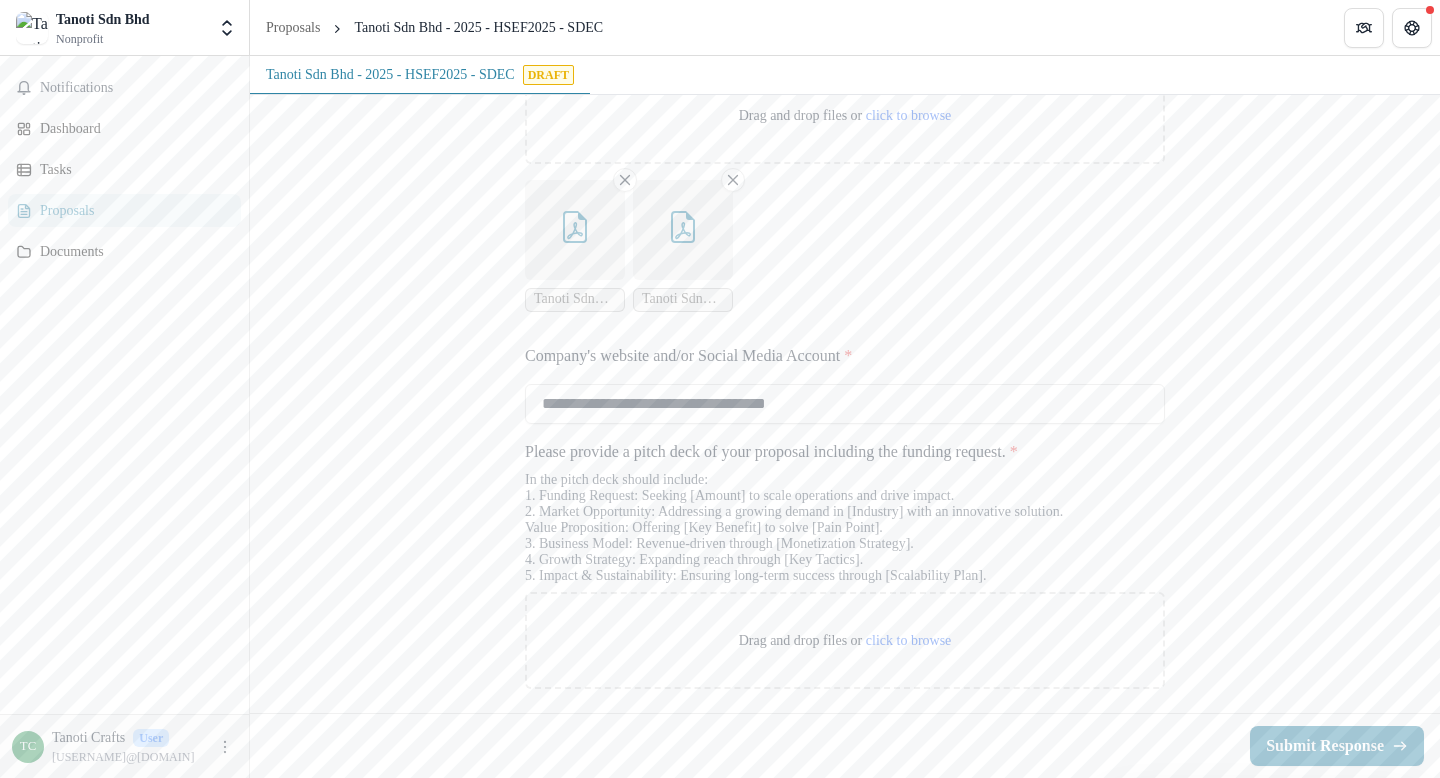 click on "**********" at bounding box center [845, -1417] 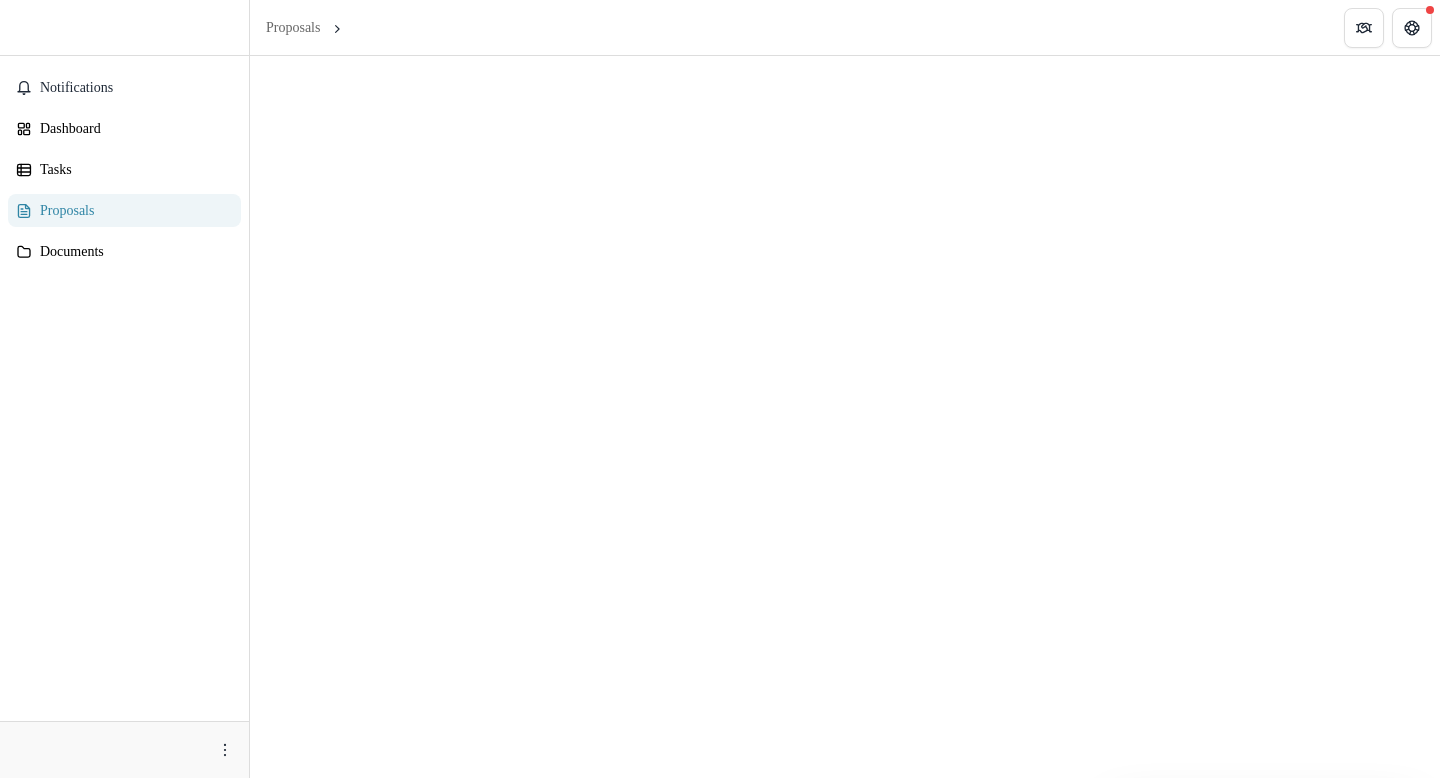 scroll, scrollTop: 0, scrollLeft: 0, axis: both 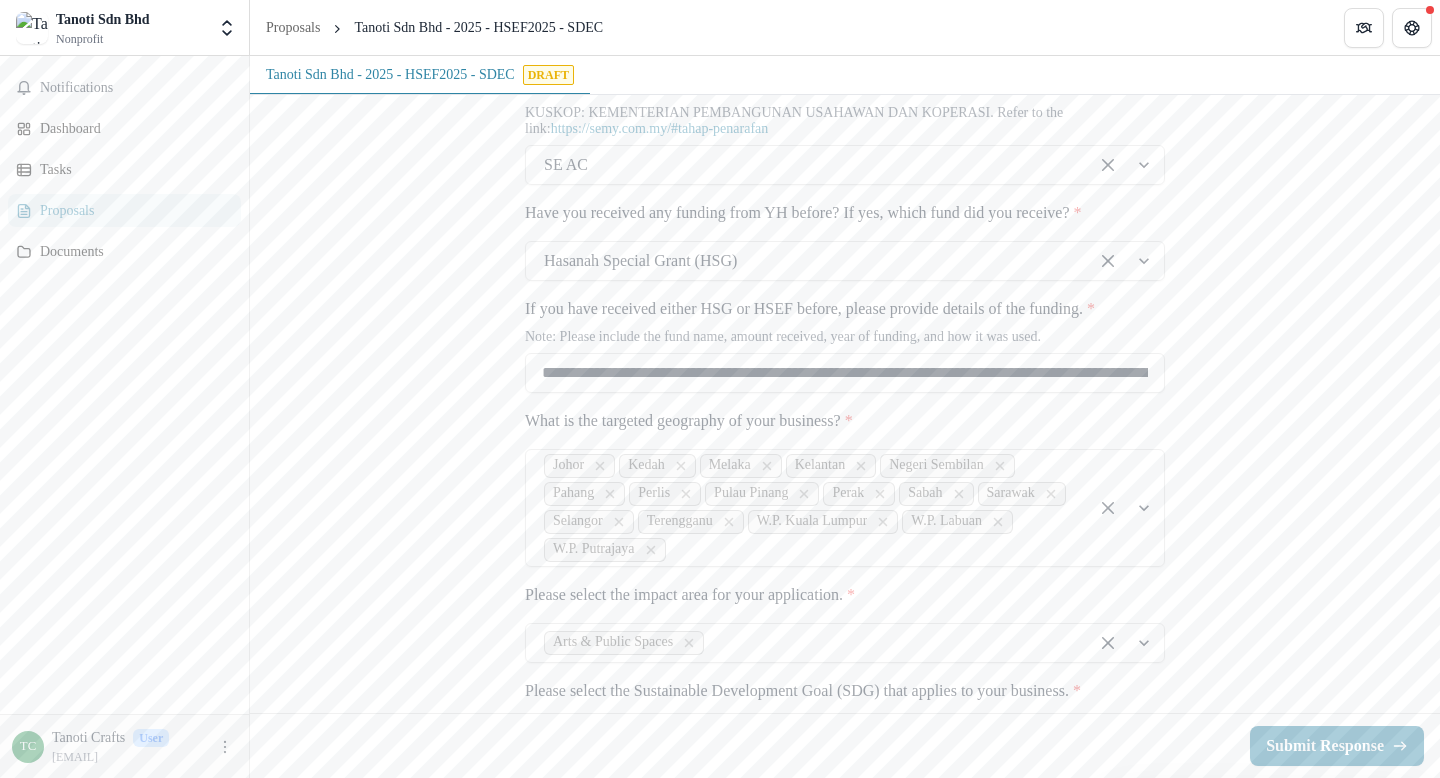click on "**********" at bounding box center (845, 1263) 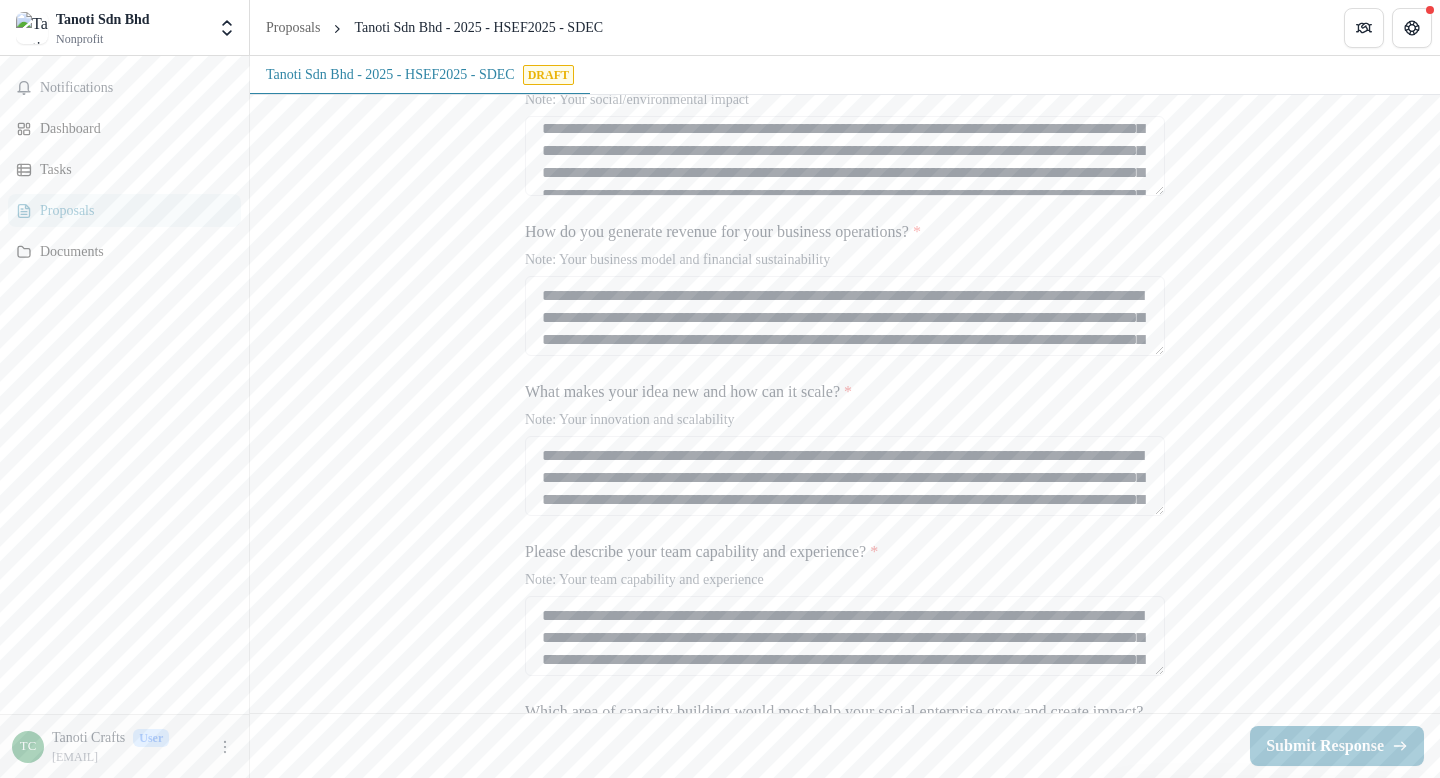 scroll, scrollTop: 2491, scrollLeft: 0, axis: vertical 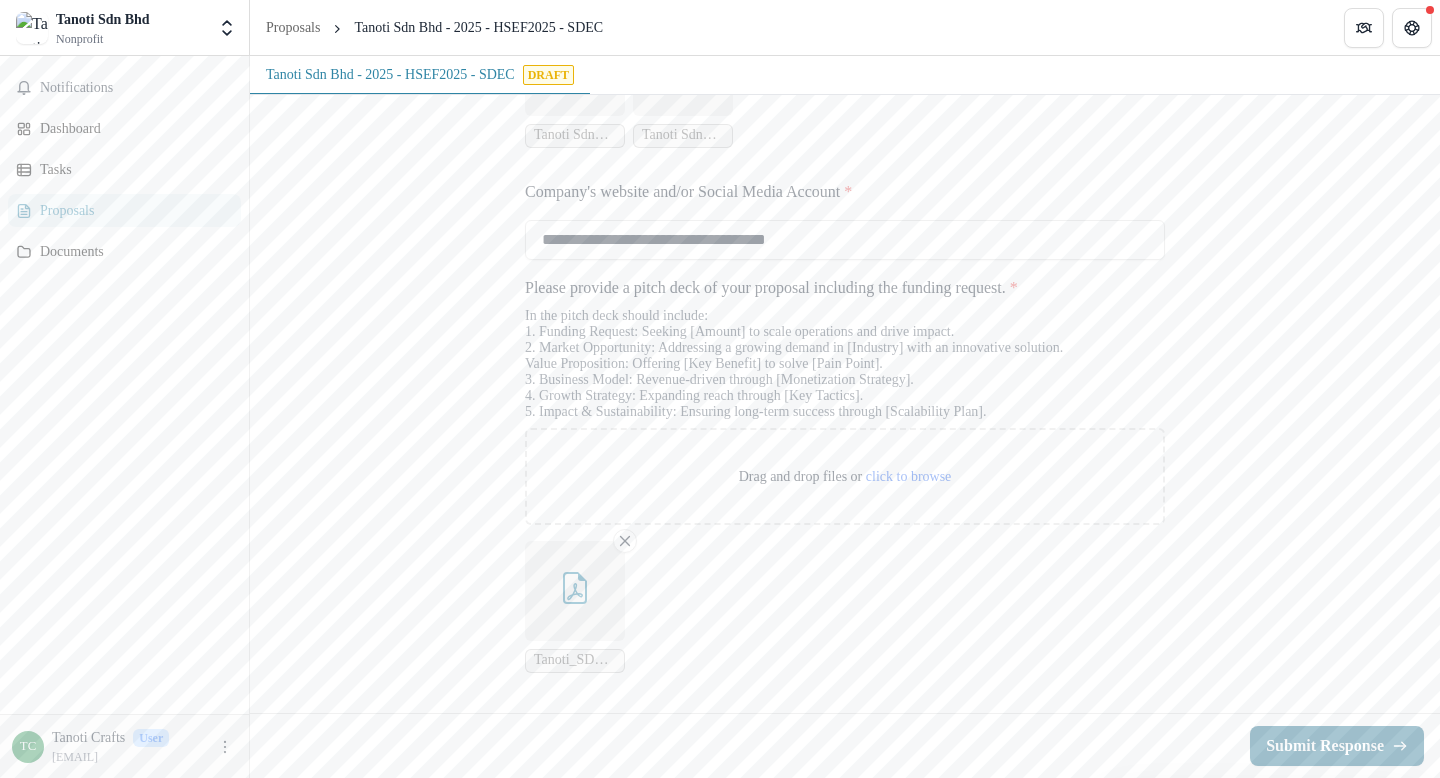 click on "Submit Response" at bounding box center [1337, 746] 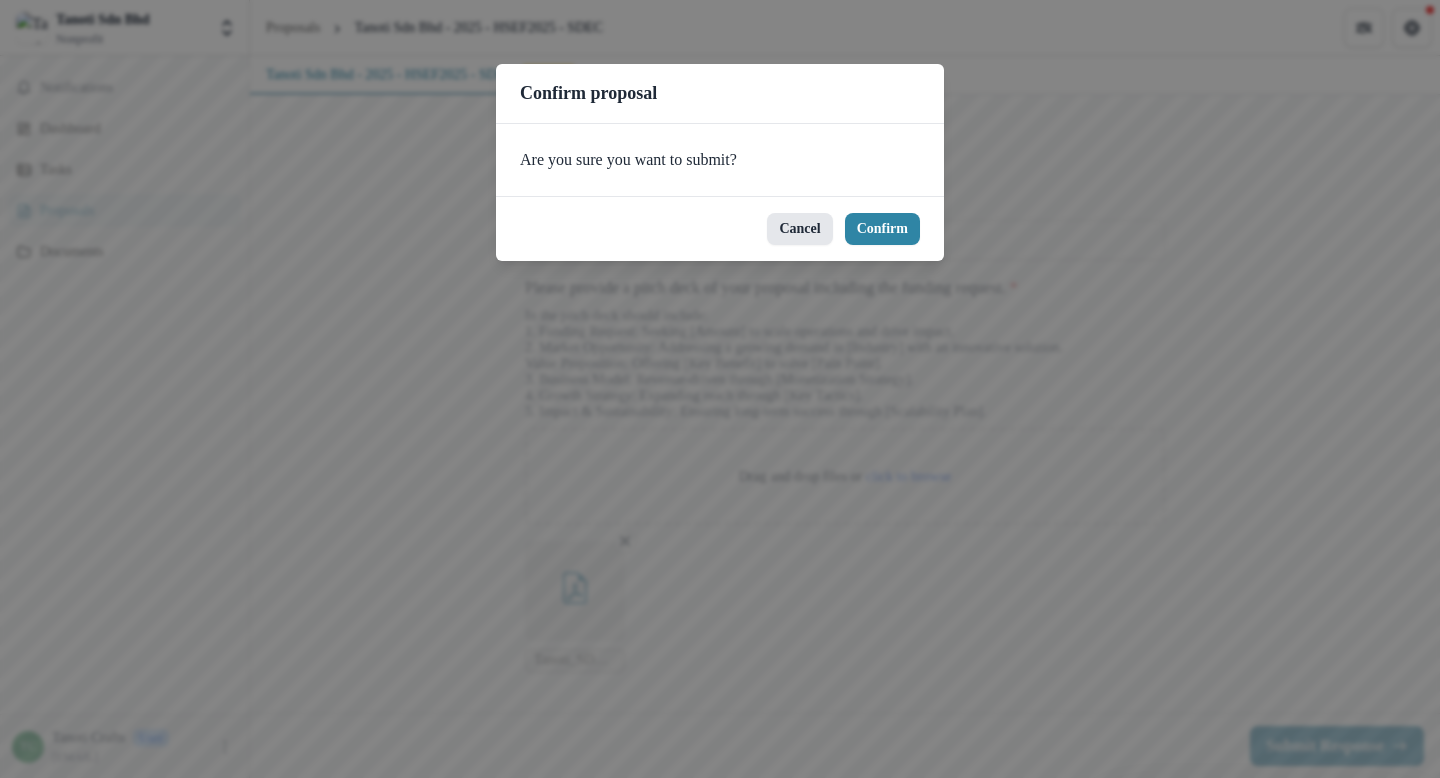 click on "Cancel" at bounding box center [799, 229] 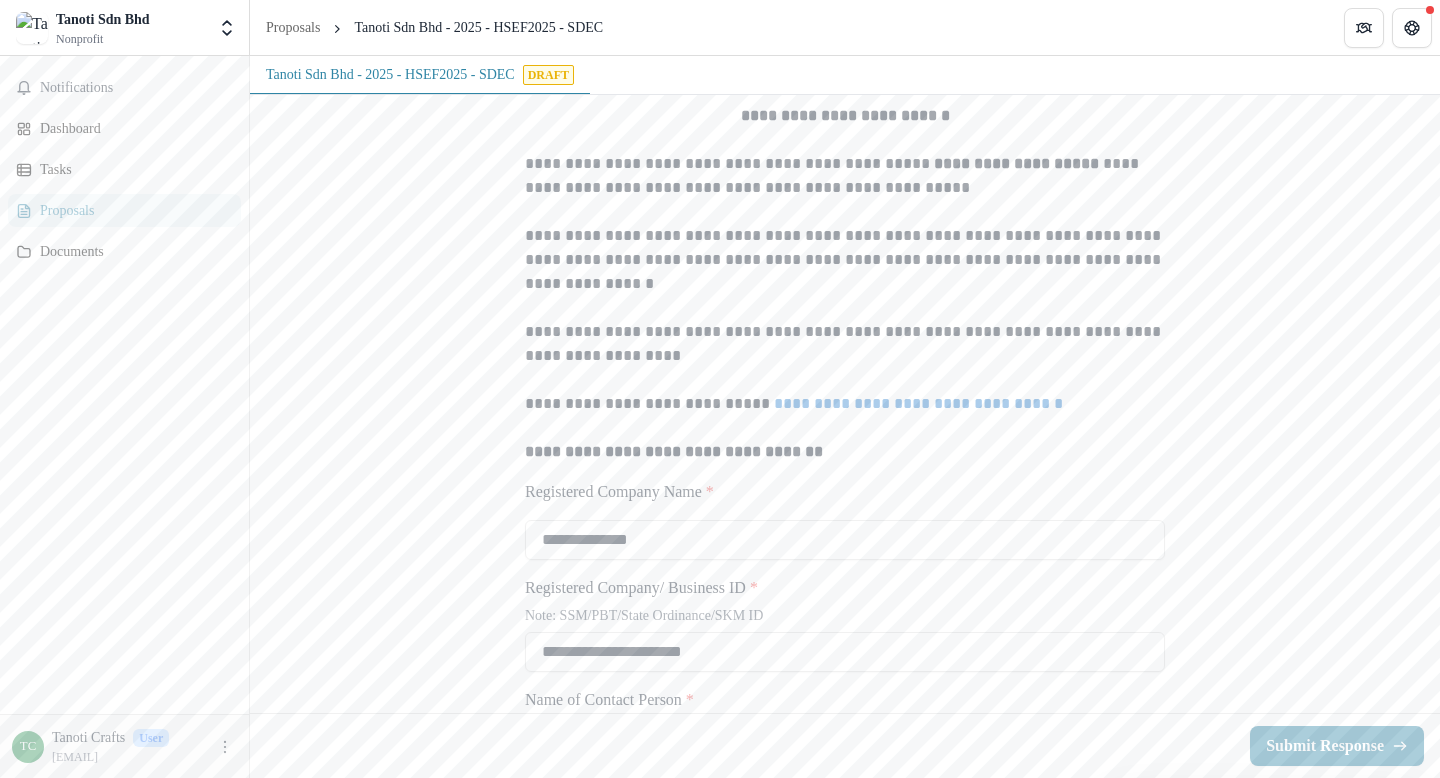 scroll, scrollTop: 0, scrollLeft: 0, axis: both 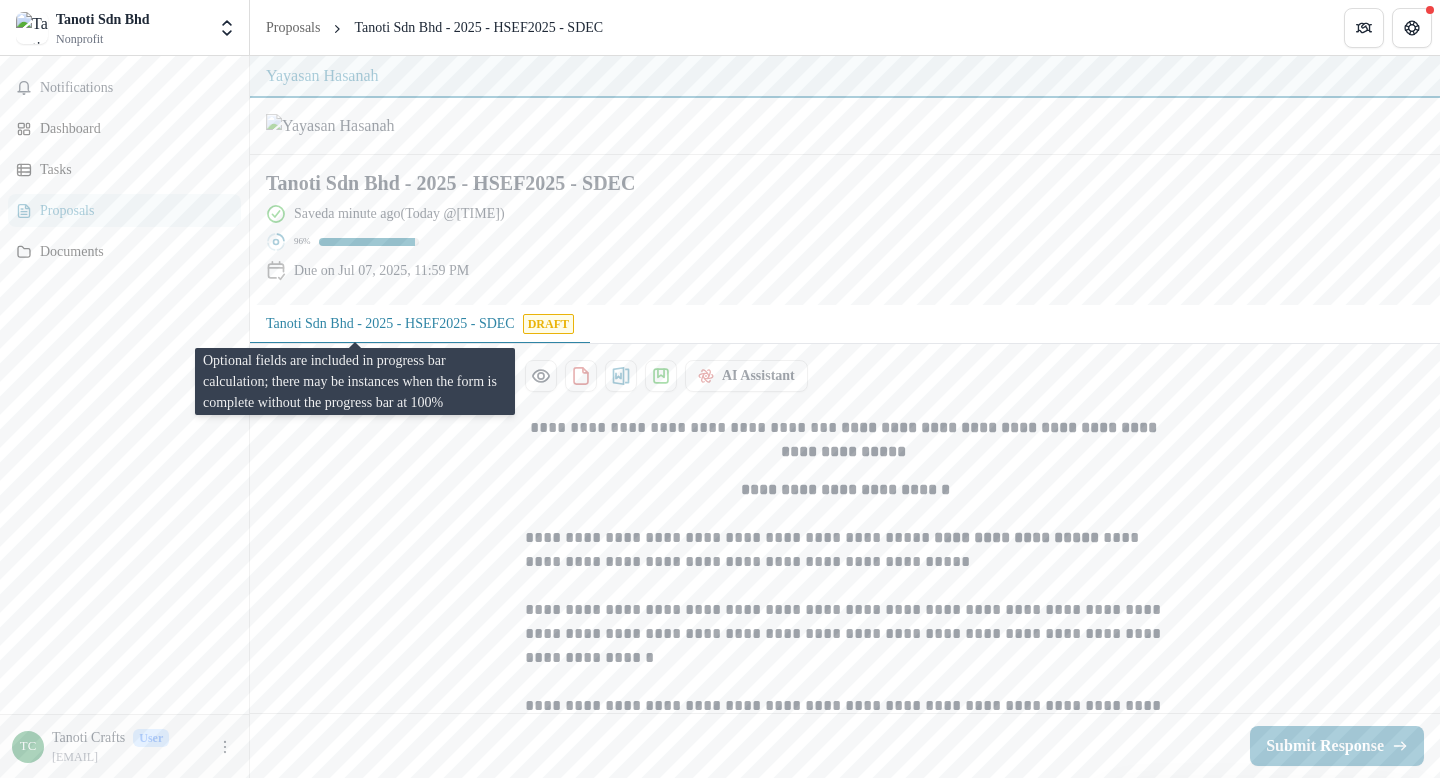 click at bounding box center (367, 242) 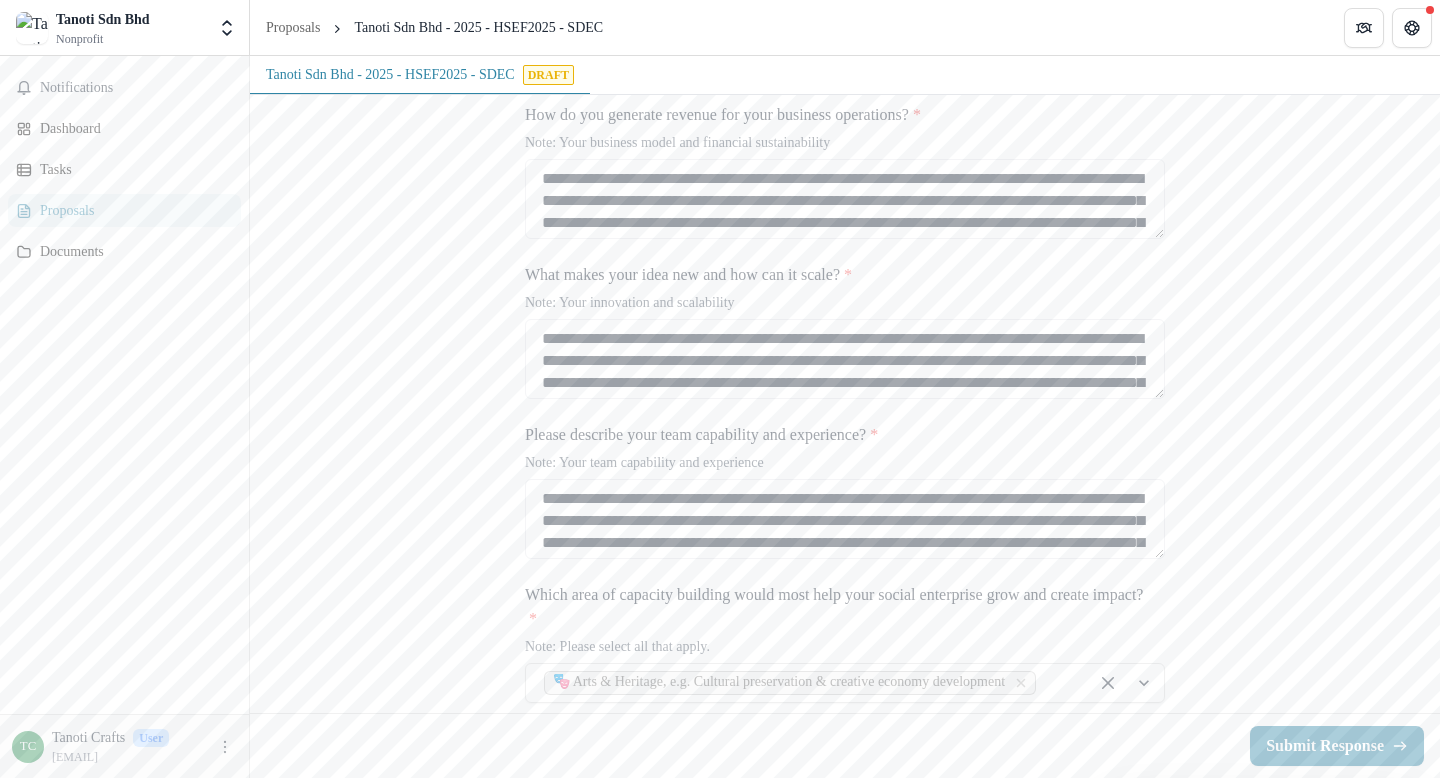 scroll, scrollTop: 2601, scrollLeft: 0, axis: vertical 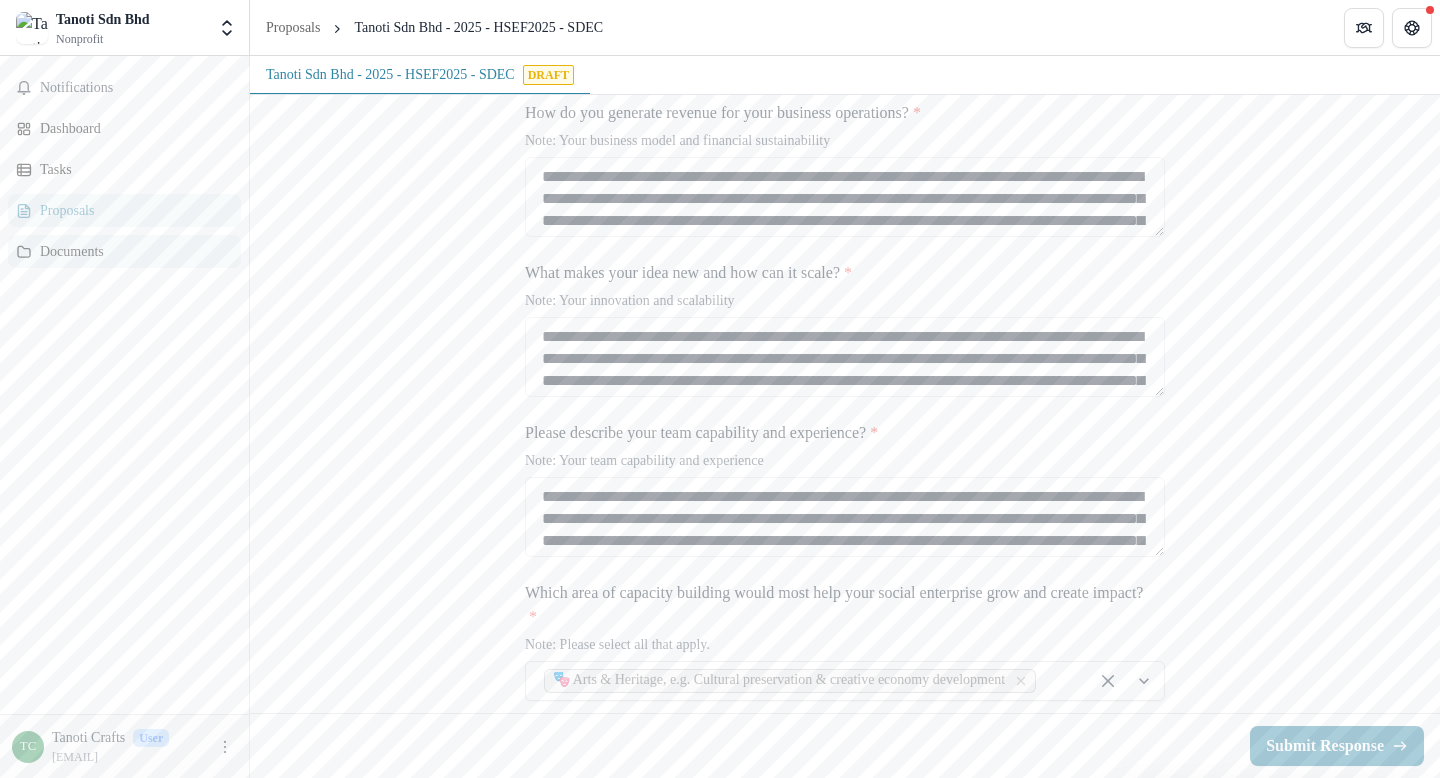 click on "Documents" at bounding box center (132, 251) 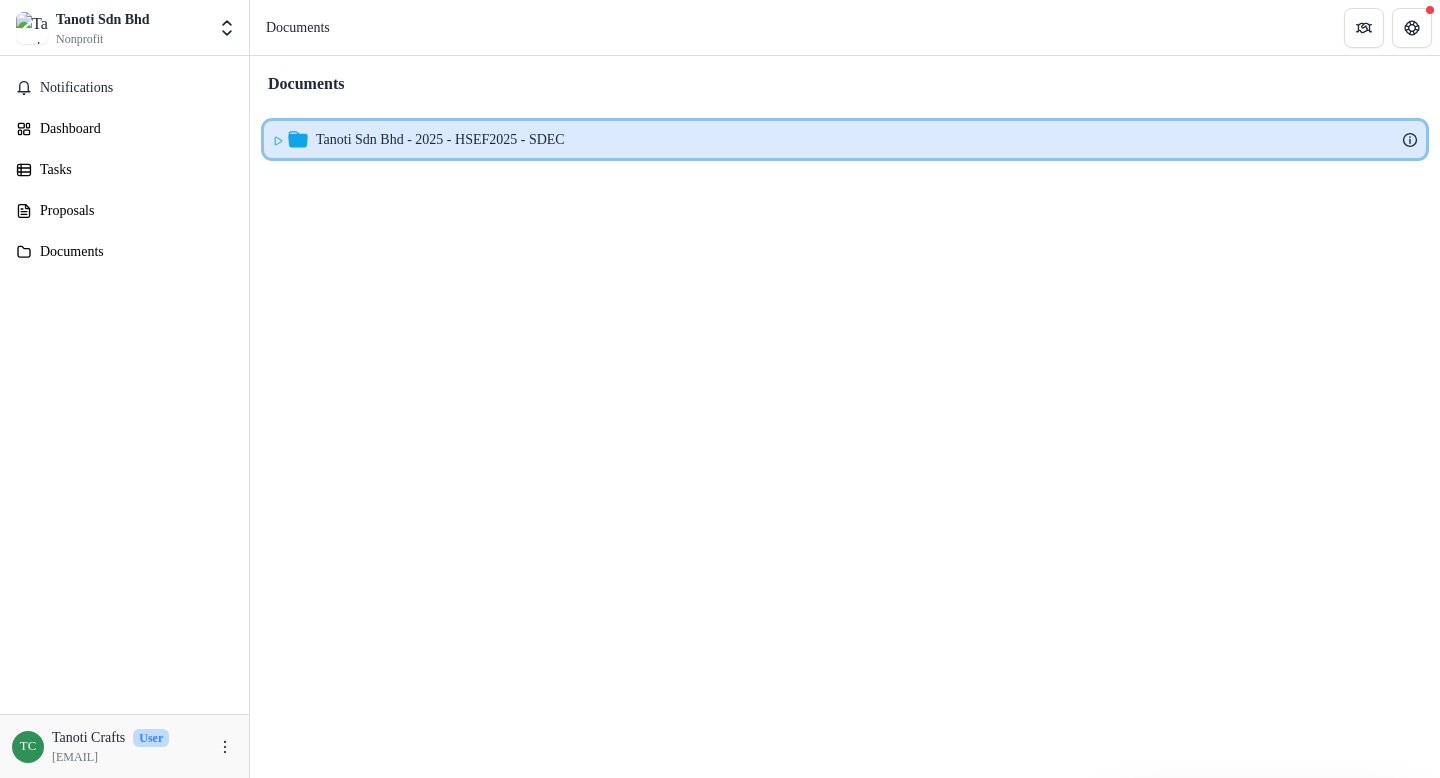 click on "Tanoti Sdn Bhd - 2025 - HSEF2025 - SDEC" at bounding box center (845, 139) 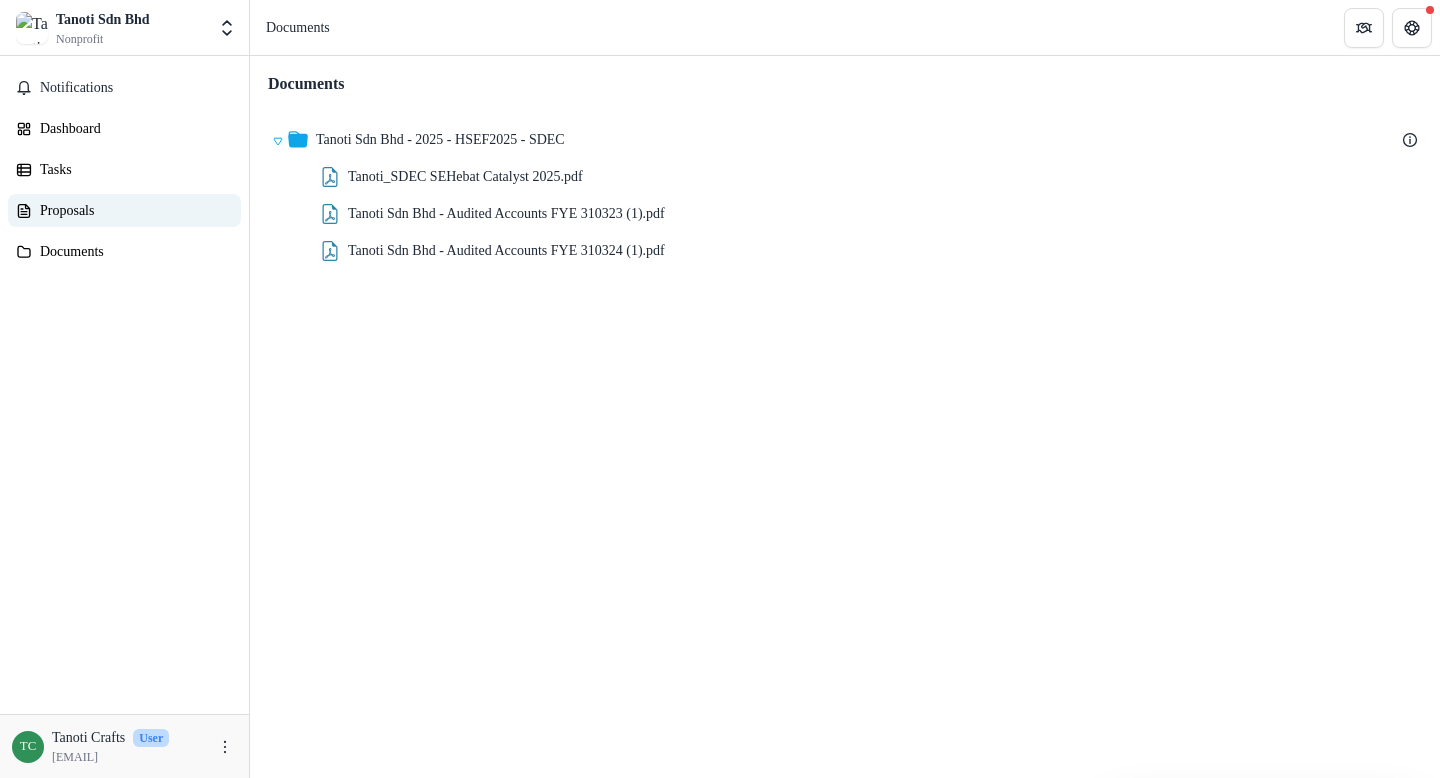 click on "Proposals" at bounding box center [132, 210] 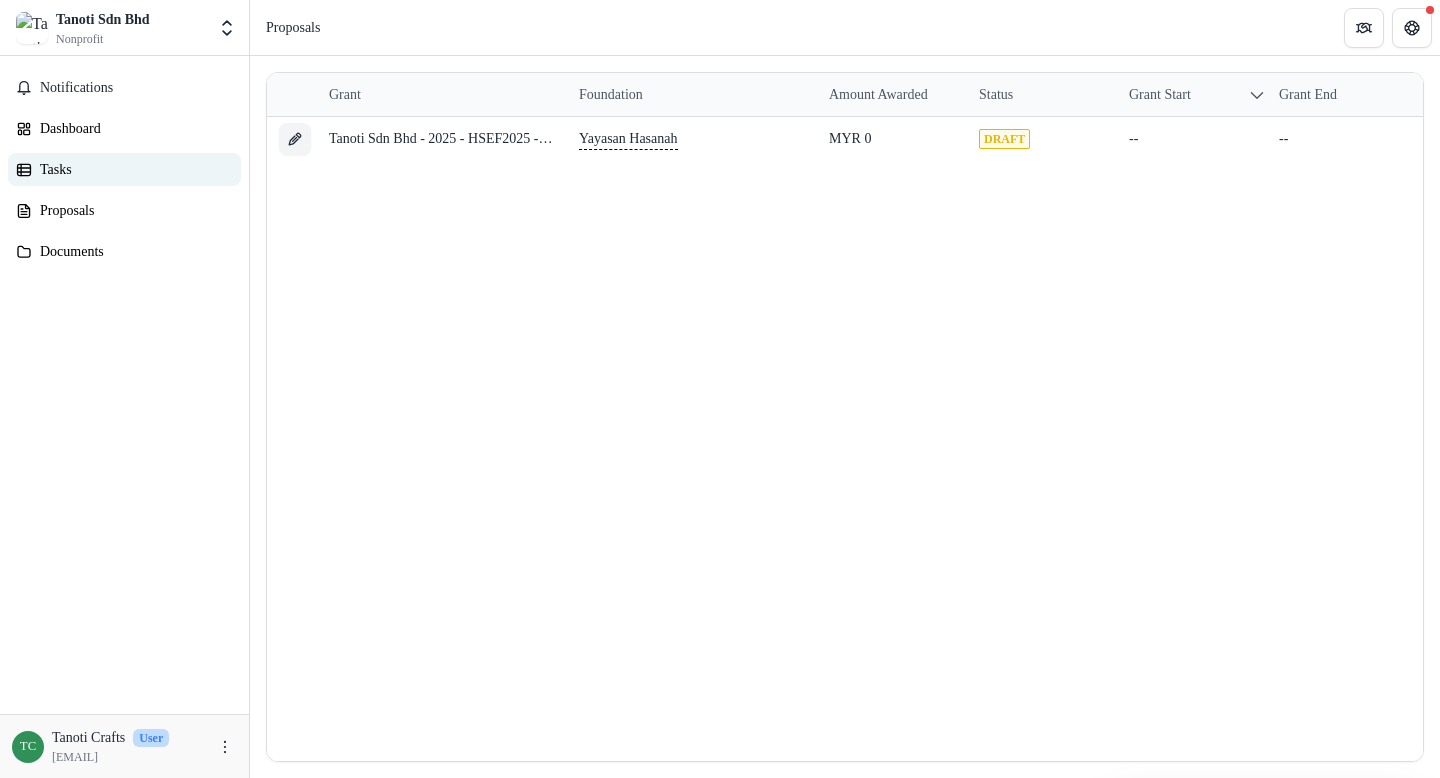 click on "Tasks" at bounding box center [132, 169] 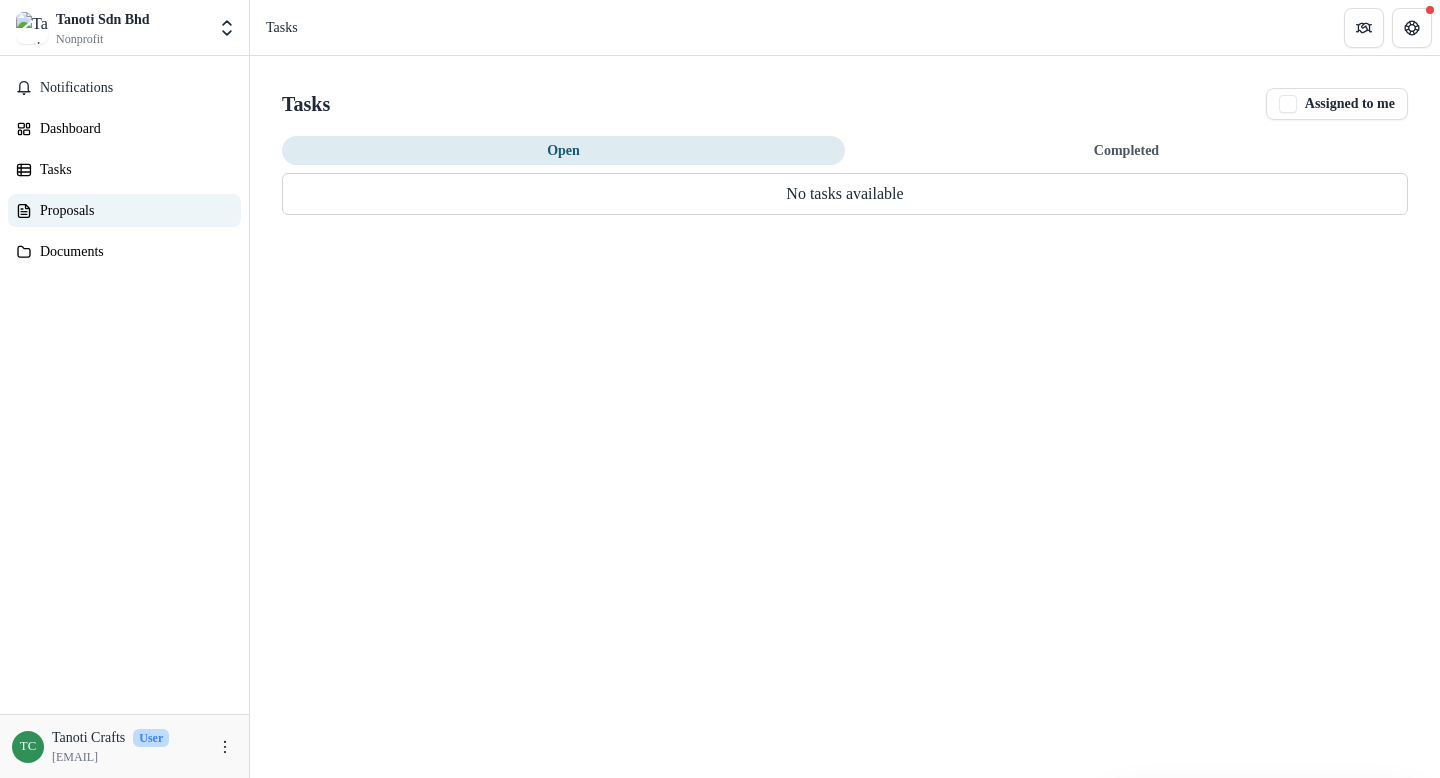 click on "Proposals" at bounding box center [132, 210] 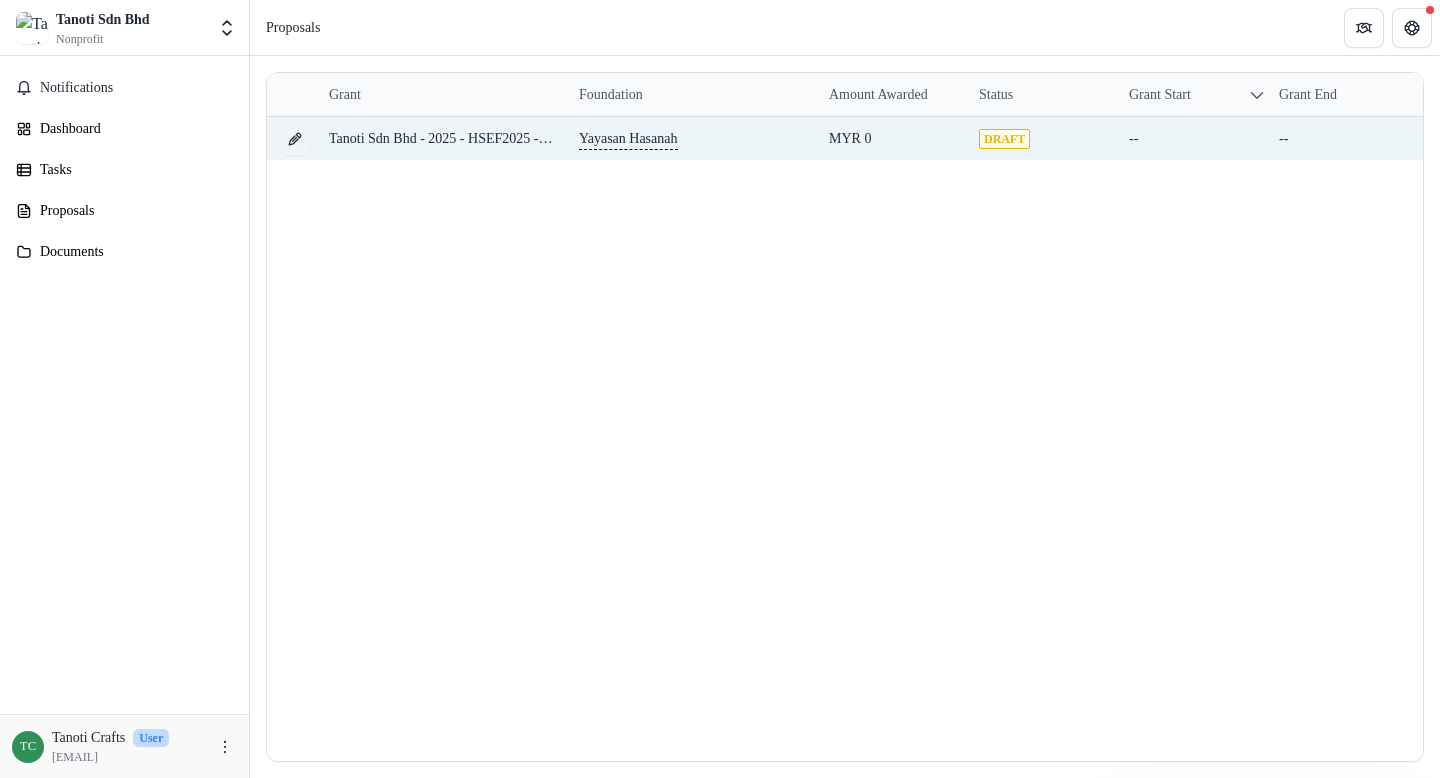 click on "MYR 0" at bounding box center [892, 138] 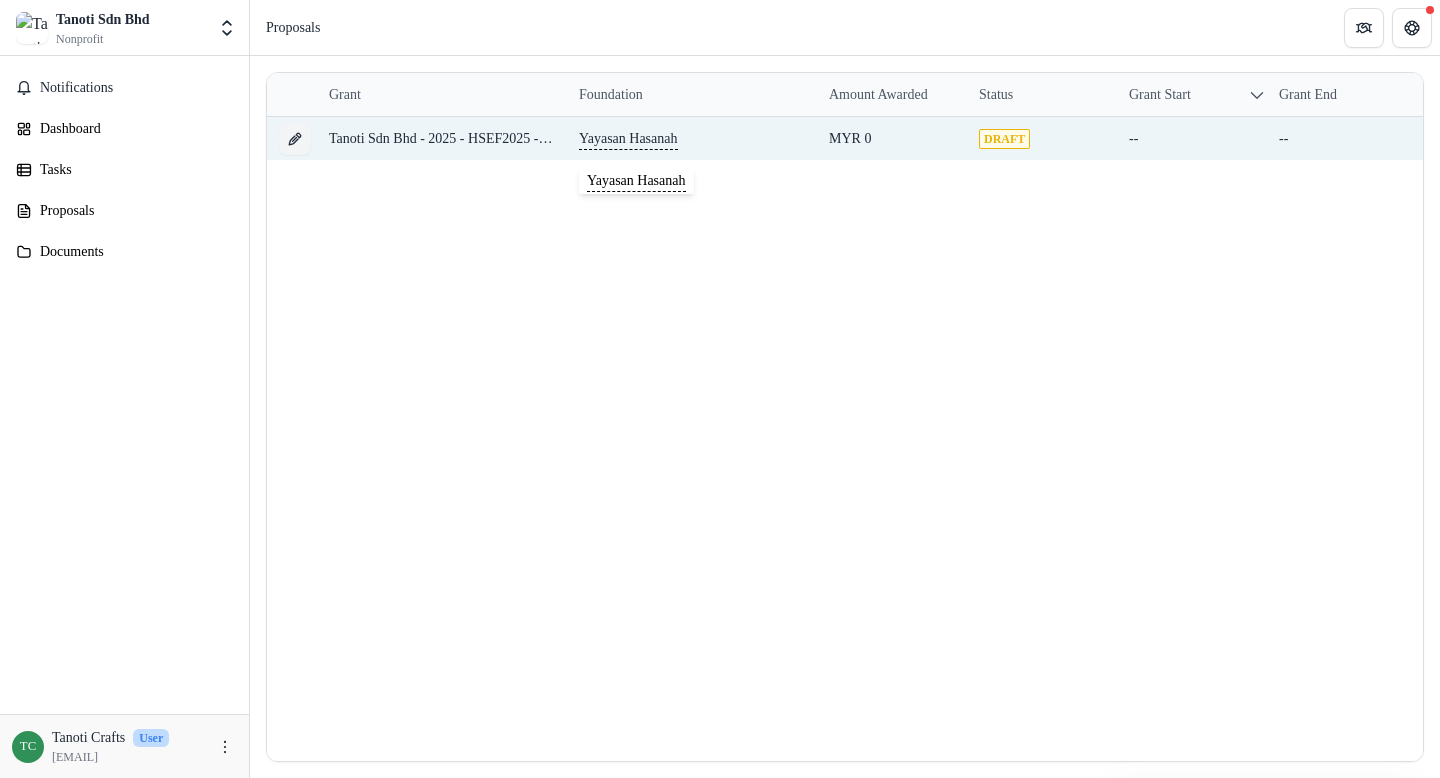 click on "Yayasan Hasanah" at bounding box center [628, 139] 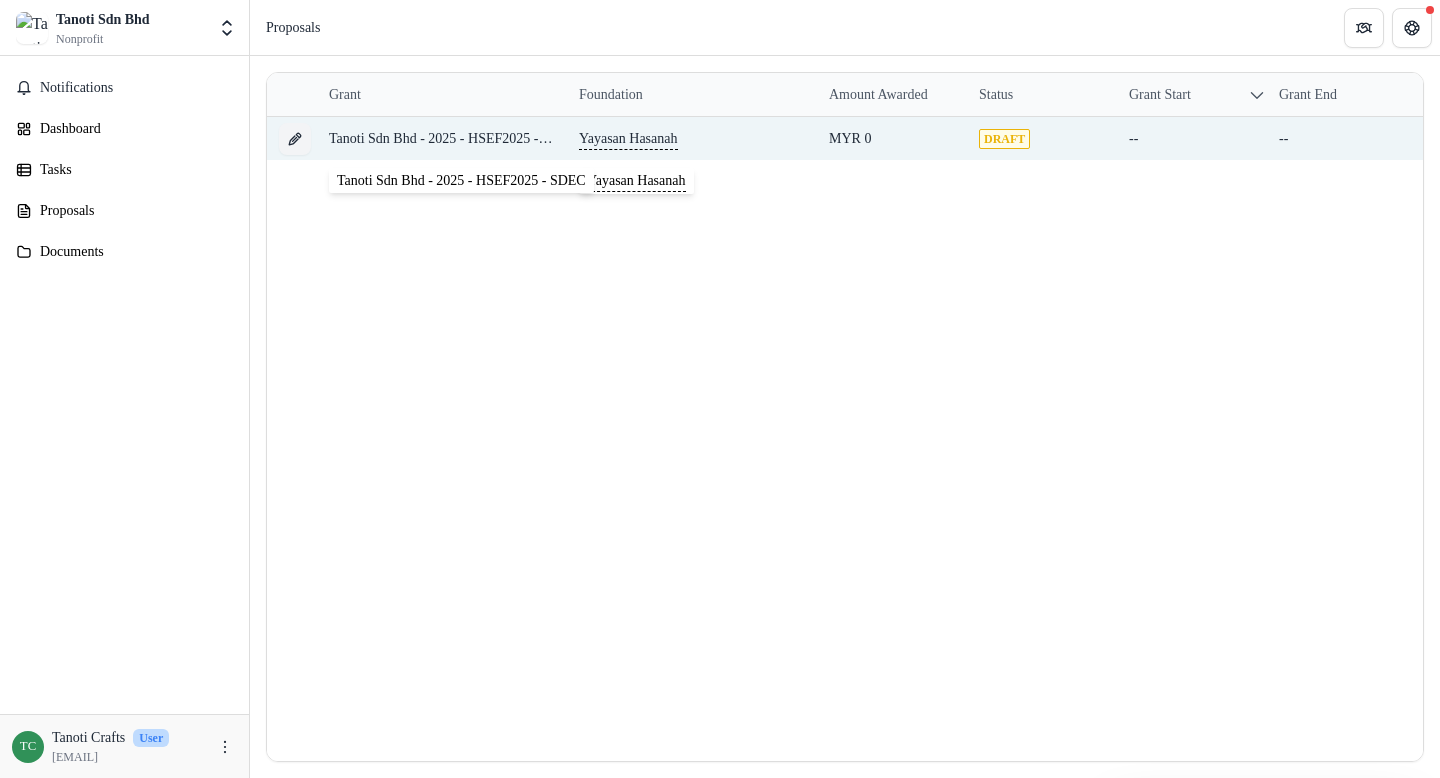 click on "Tanoti Sdn Bhd - 2025 - HSEF2025 - SDEC" at bounding box center (453, 138) 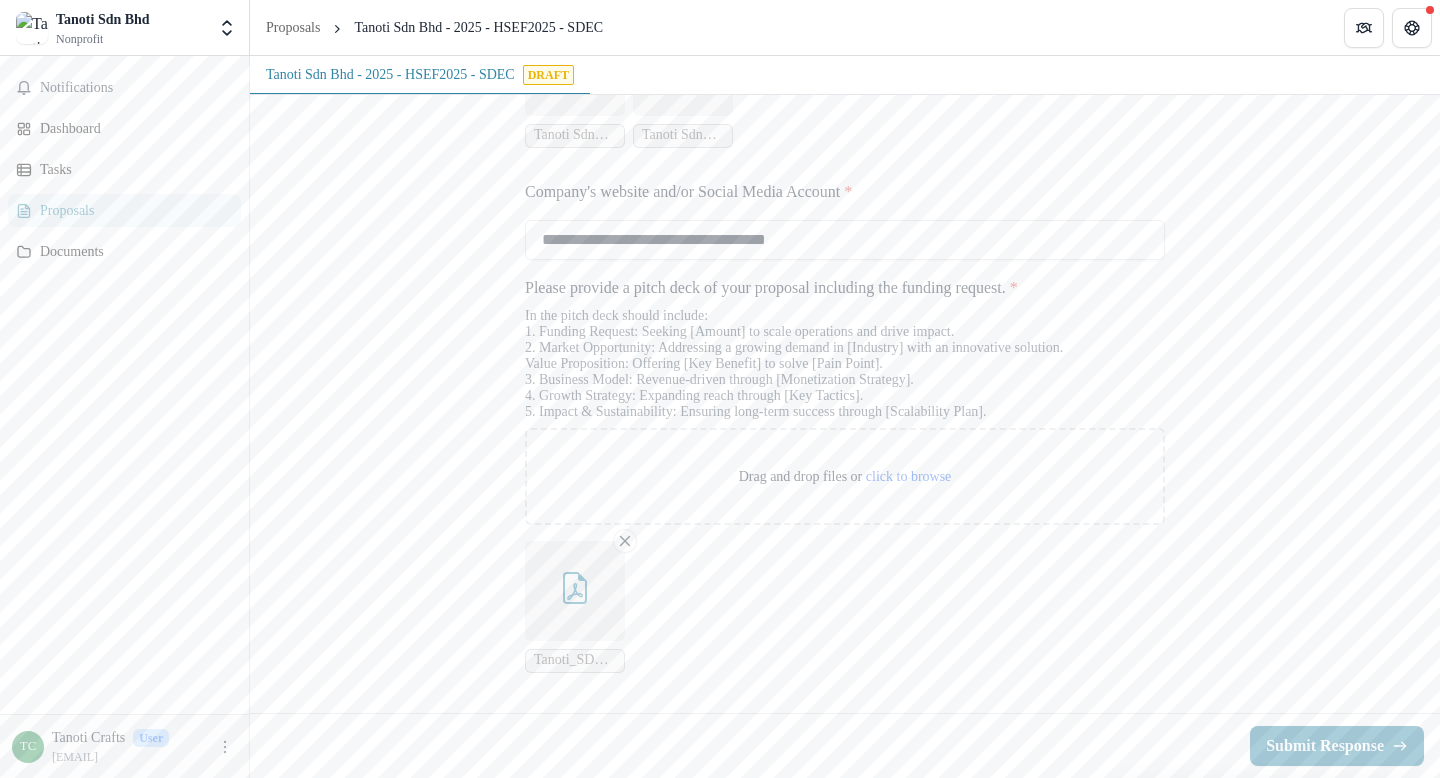 scroll, scrollTop: 4394, scrollLeft: 0, axis: vertical 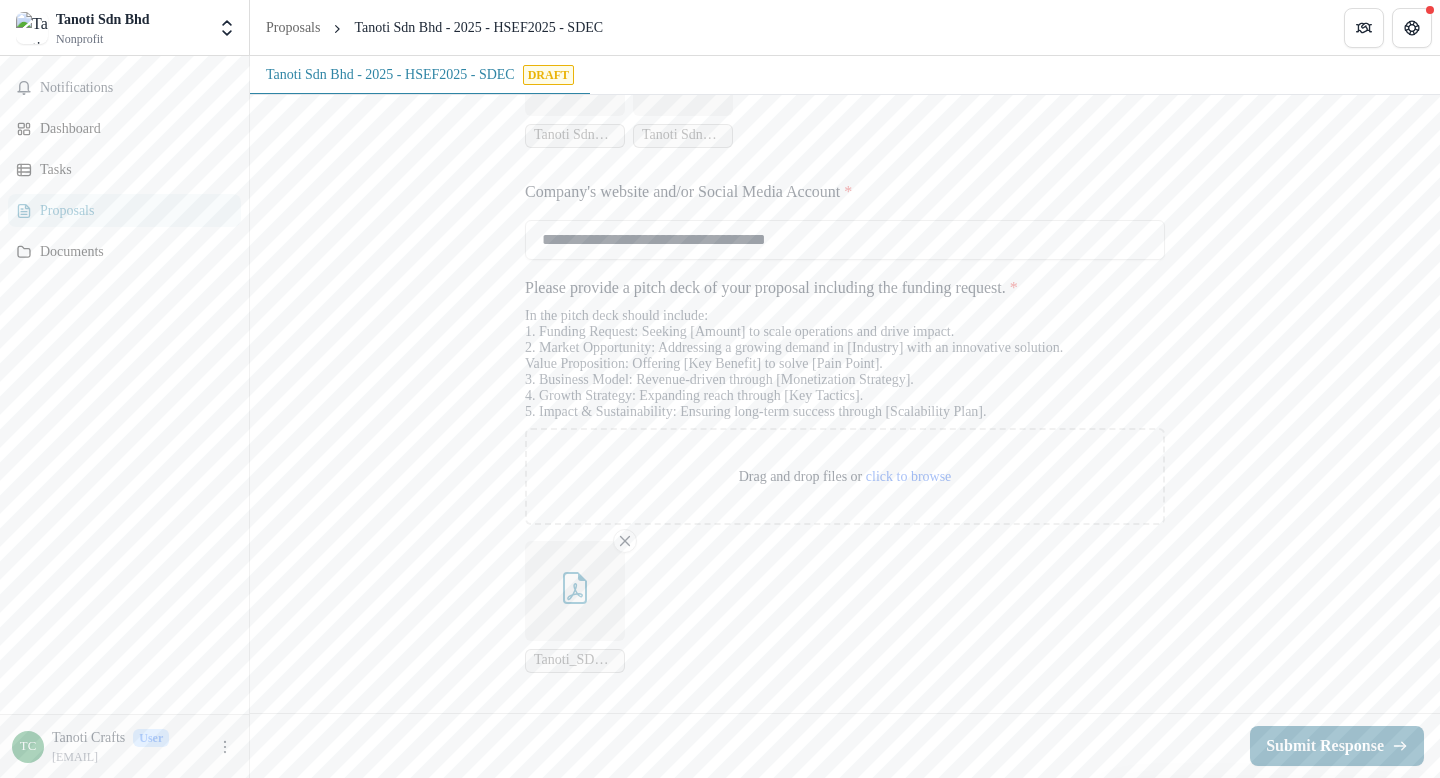 click on "Submit Response" at bounding box center [1337, 746] 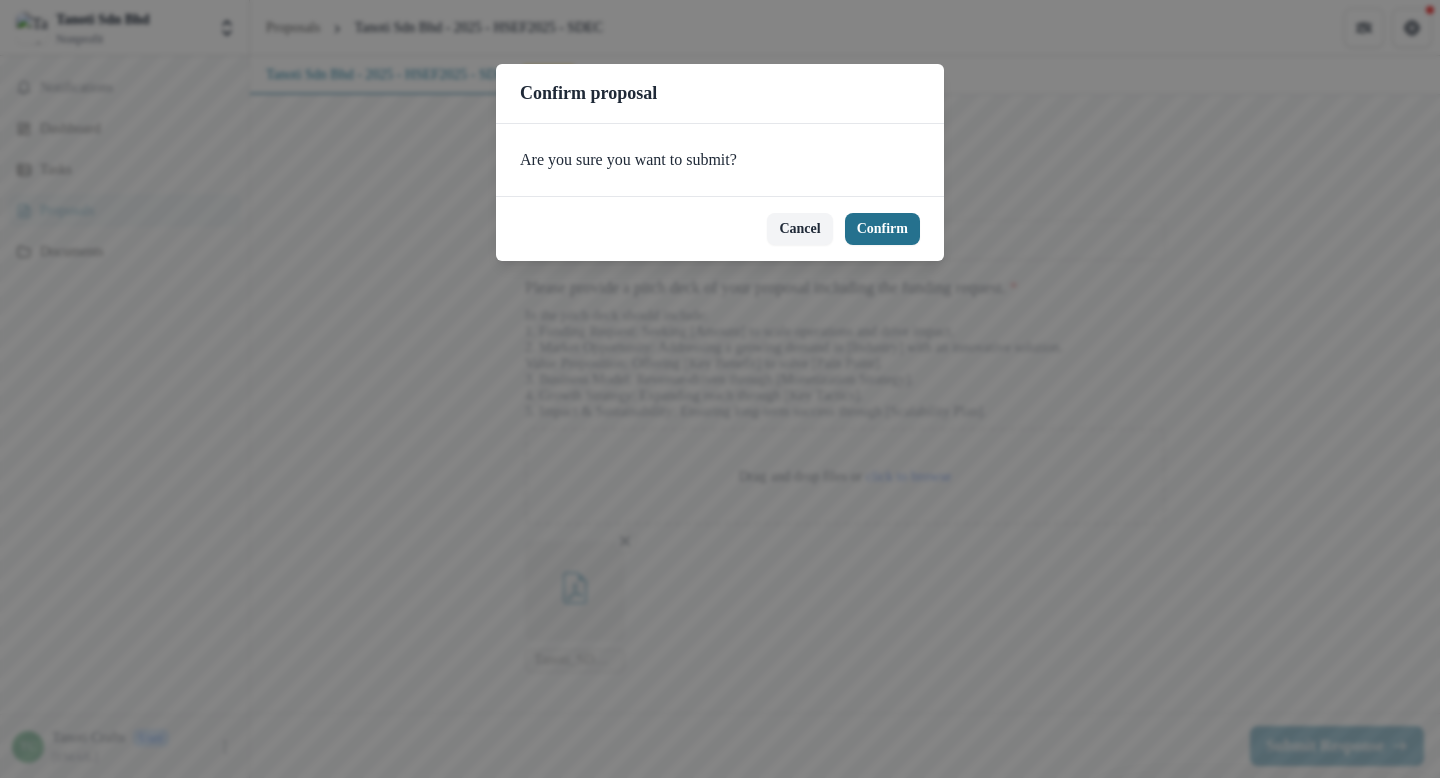 click on "Confirm" at bounding box center [882, 229] 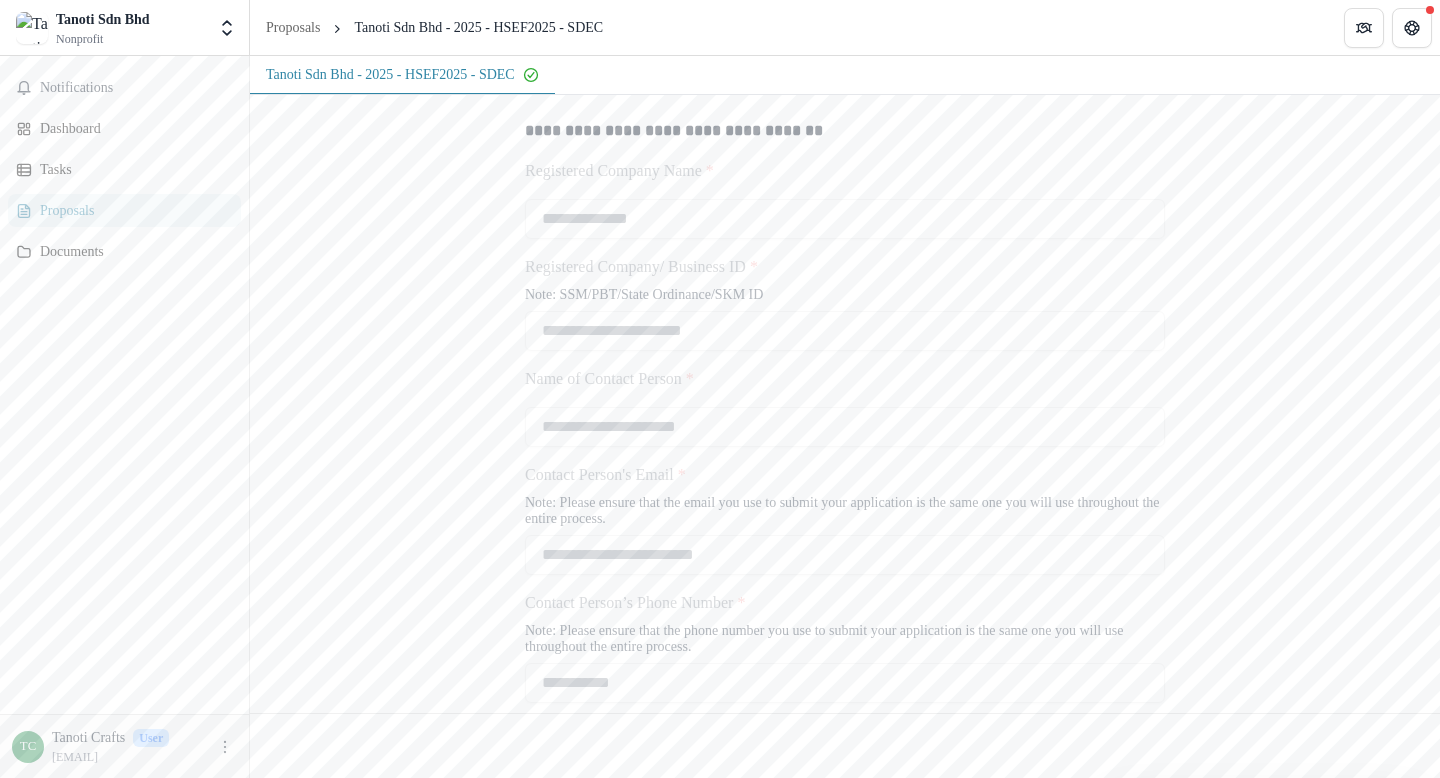 scroll, scrollTop: 0, scrollLeft: 0, axis: both 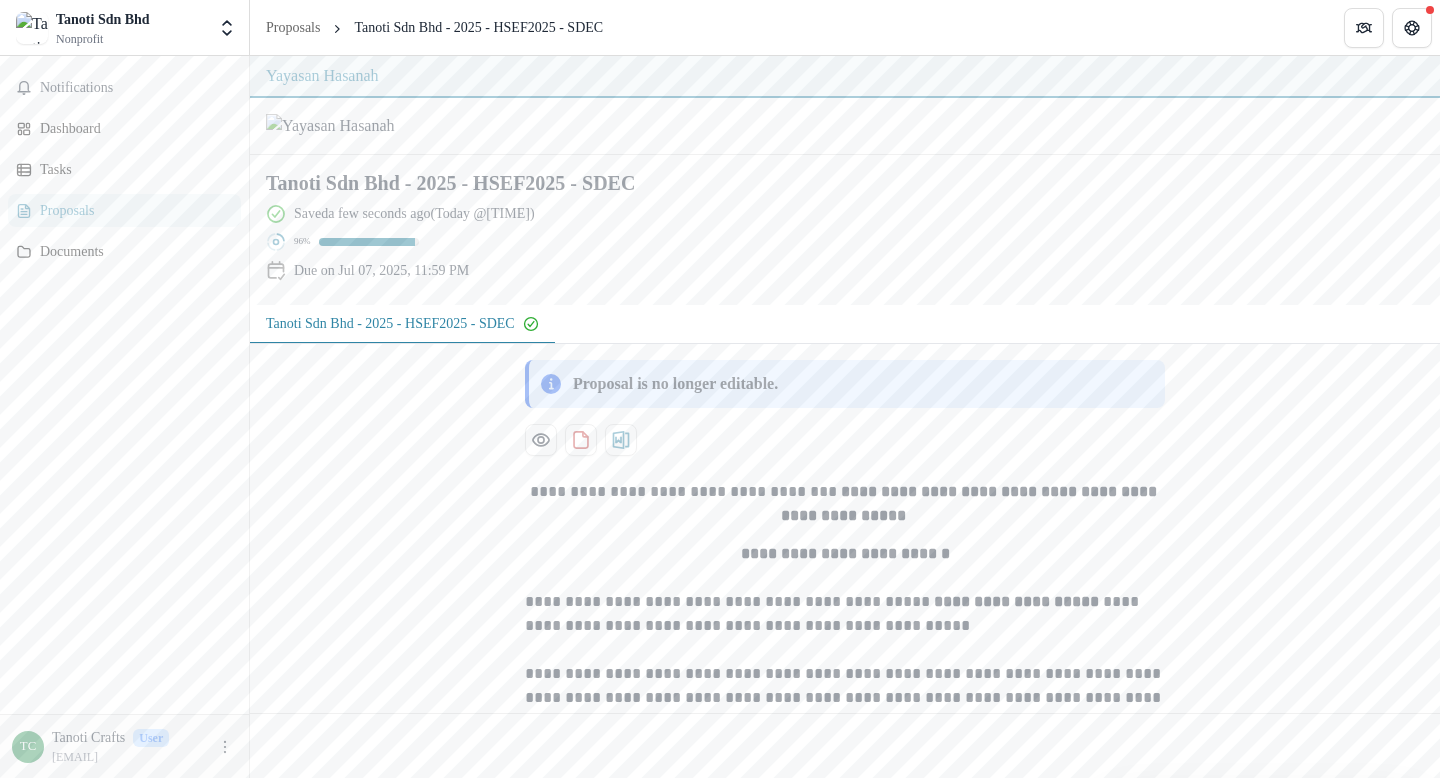 click on "TC" at bounding box center [28, 747] 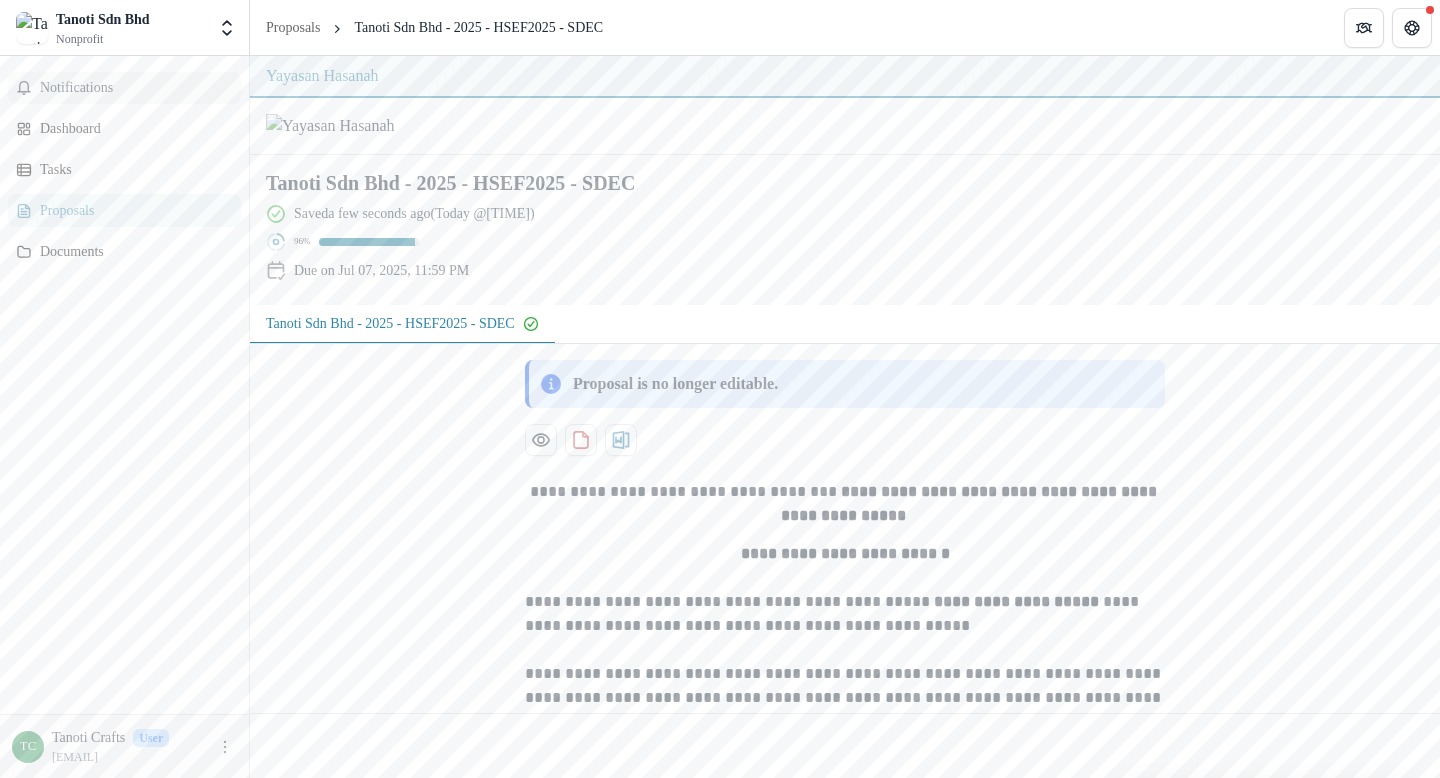 click on "Notifications" at bounding box center [136, 88] 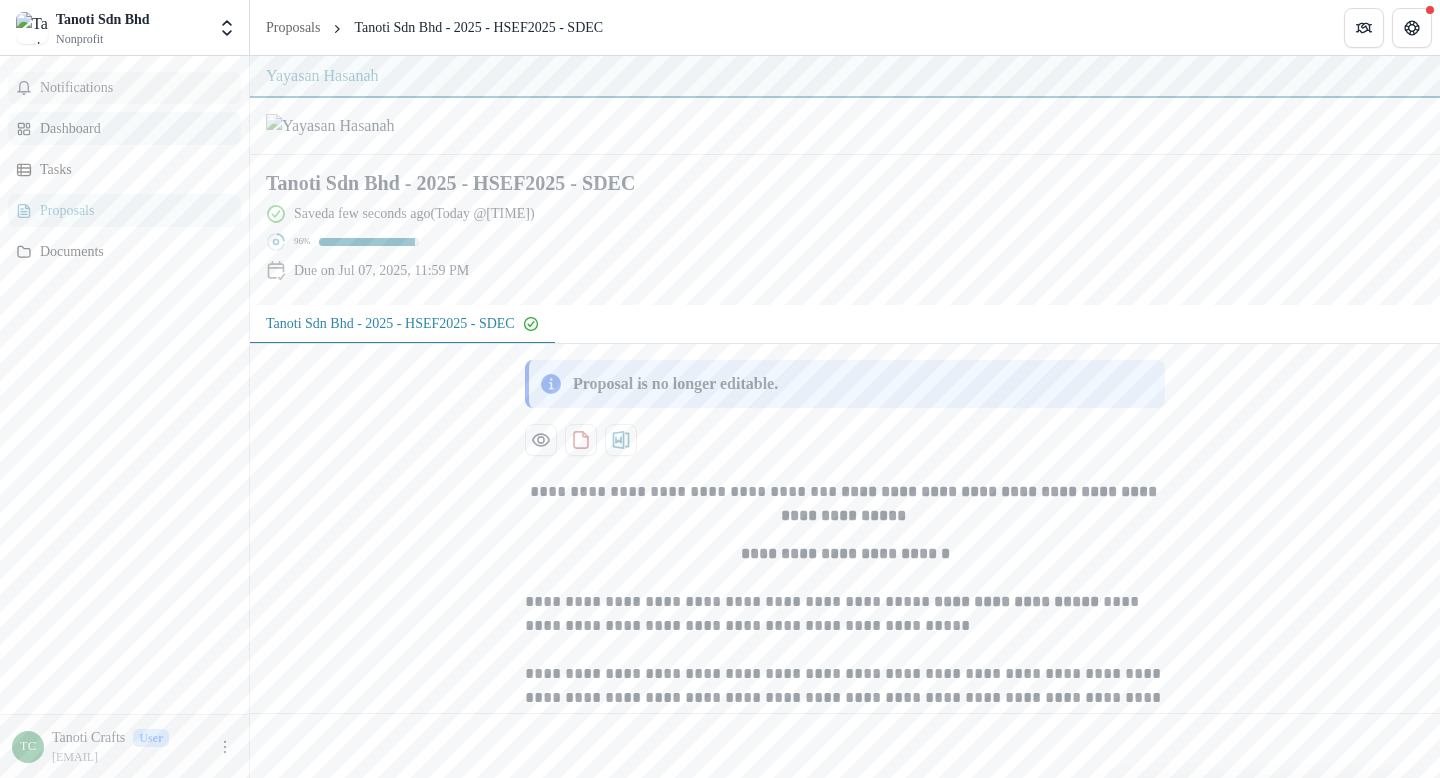 click on "Dashboard" at bounding box center (132, 128) 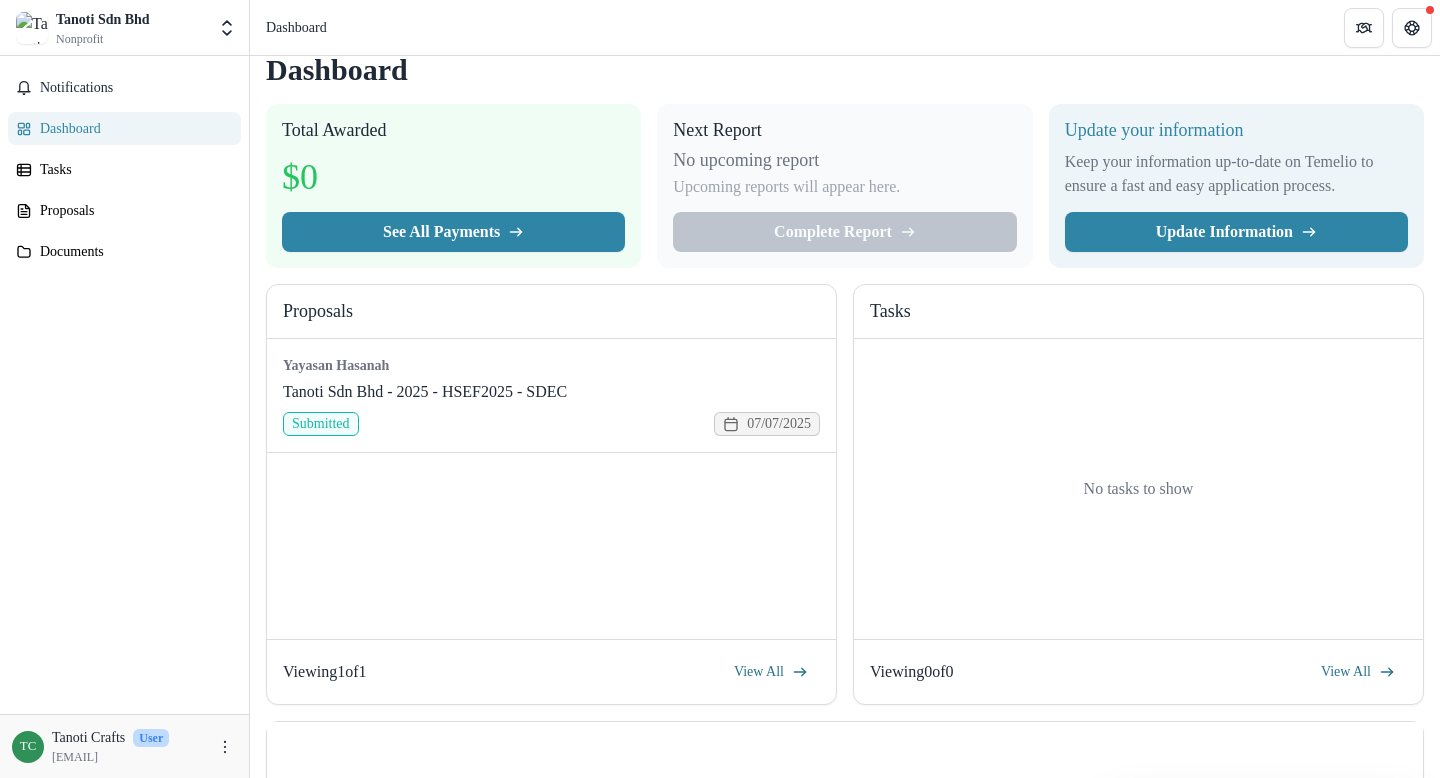 scroll, scrollTop: 0, scrollLeft: 0, axis: both 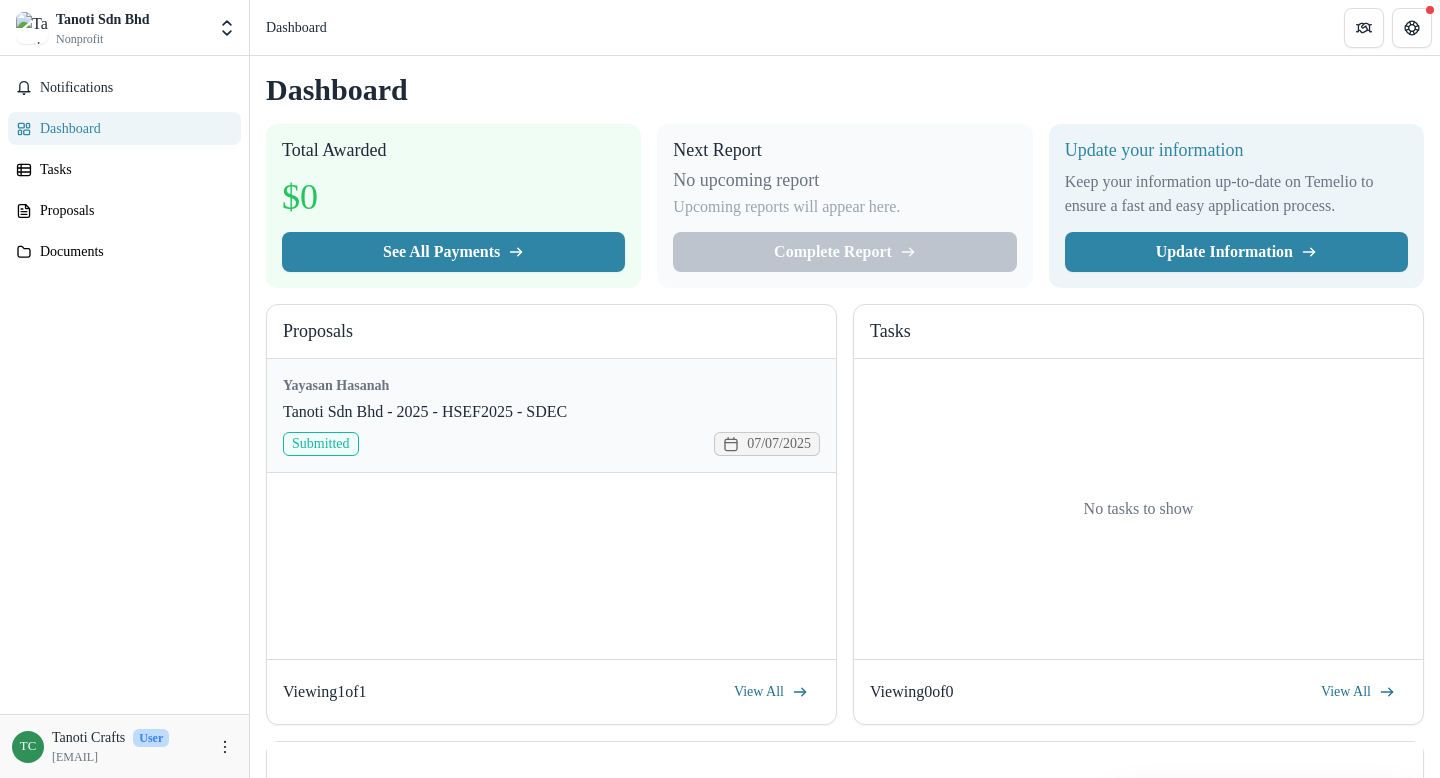 click on "Tanoti Sdn Bhd - 2025 - HSEF2025 - SDEC" at bounding box center (425, 412) 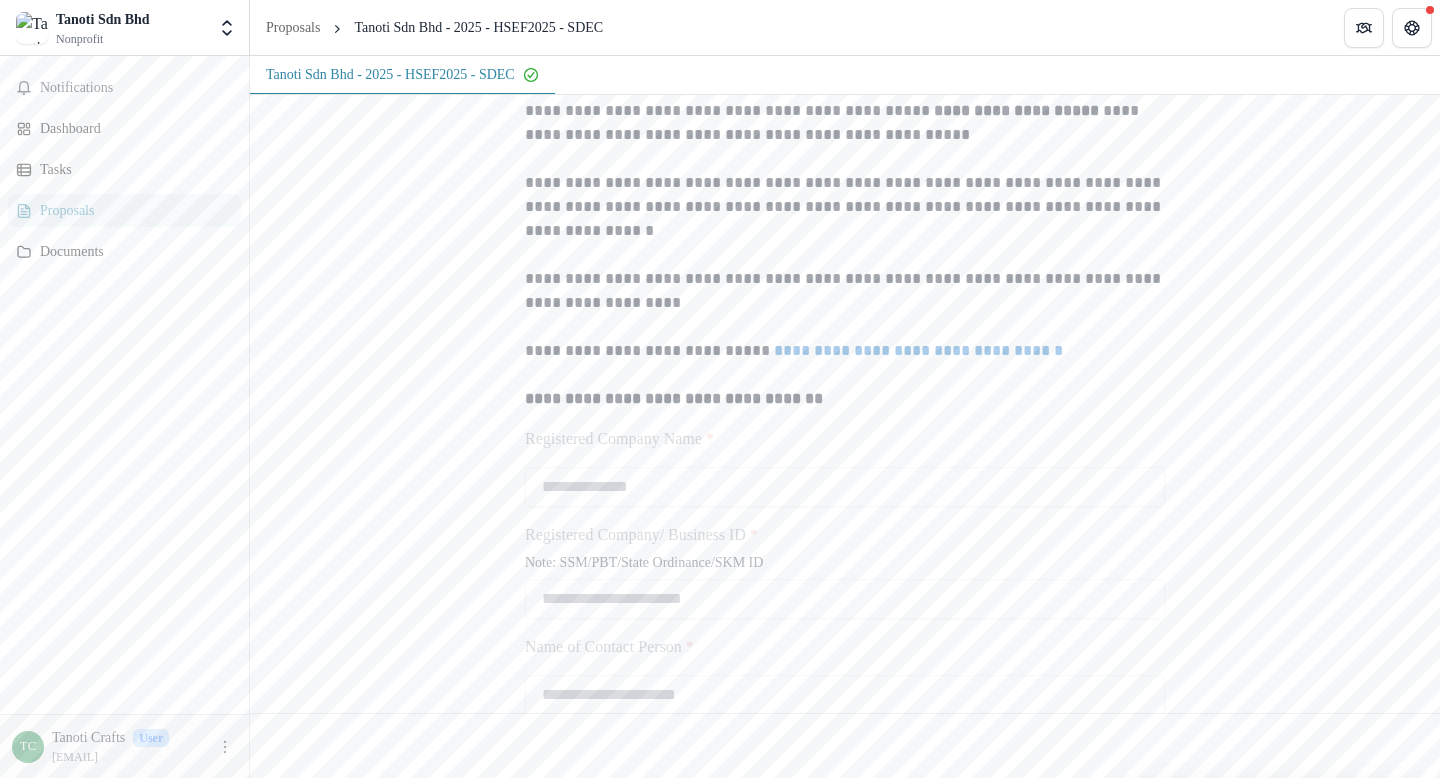 scroll, scrollTop: 644, scrollLeft: 0, axis: vertical 